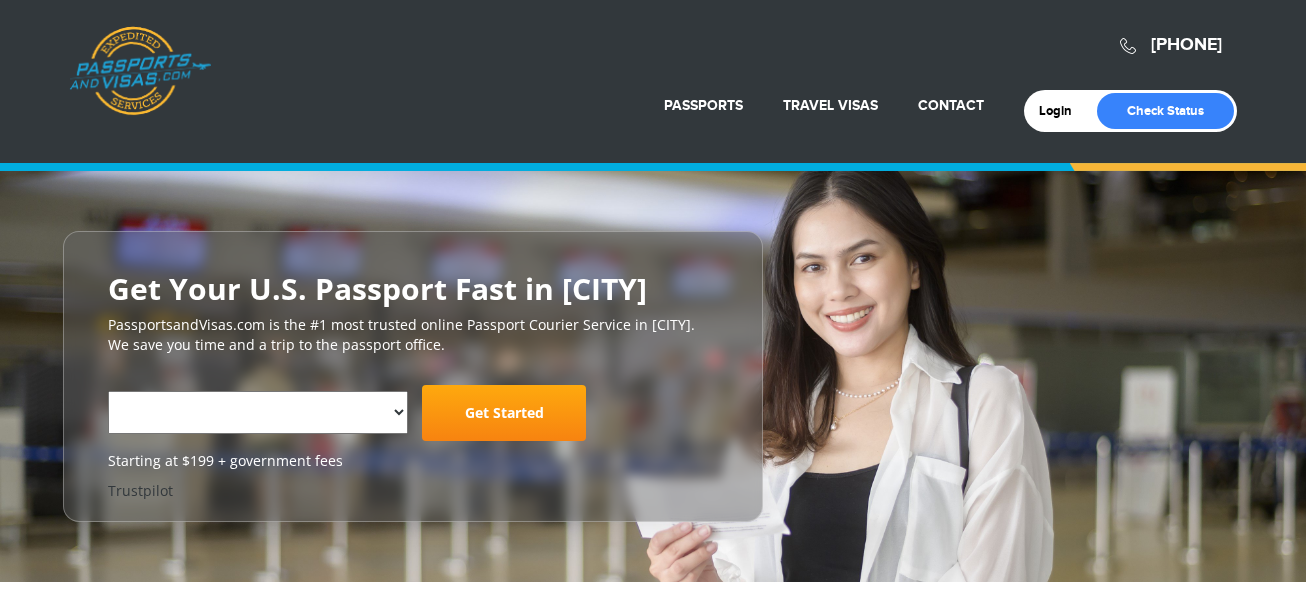scroll, scrollTop: 0, scrollLeft: 0, axis: both 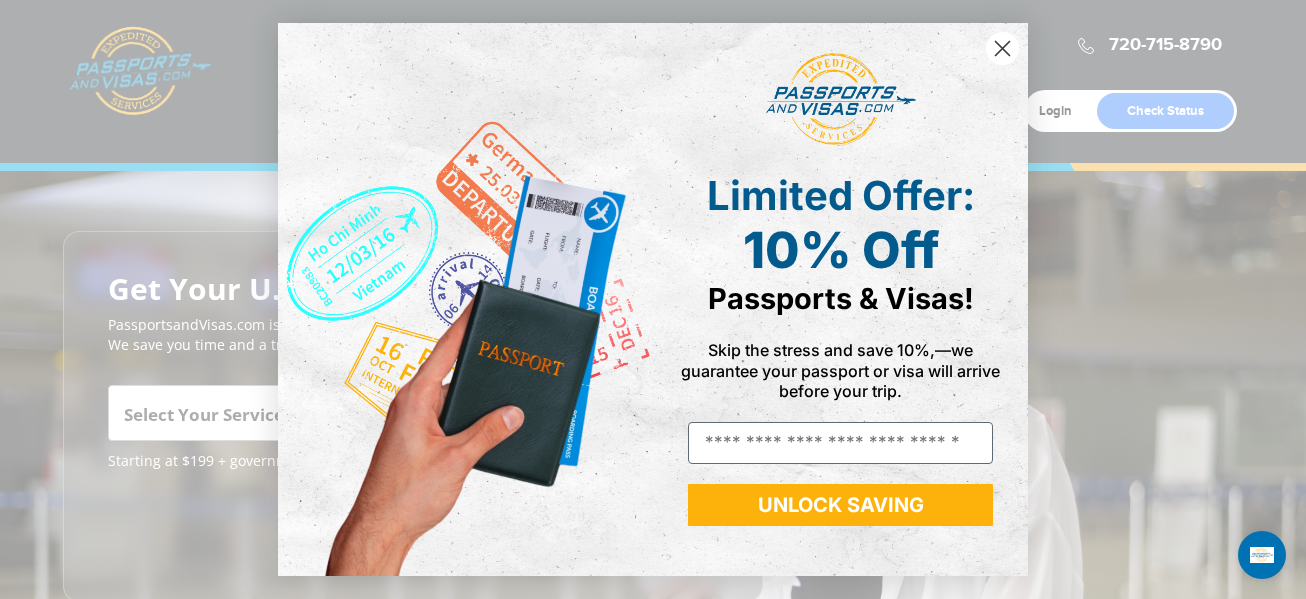 click 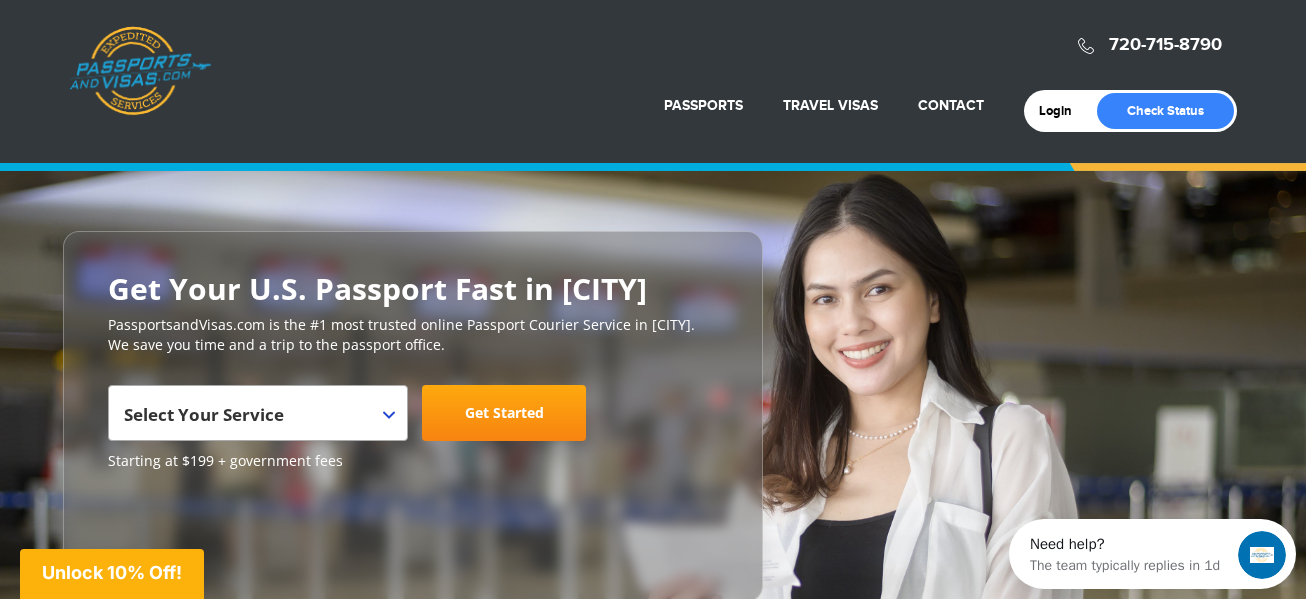 scroll, scrollTop: 0, scrollLeft: 0, axis: both 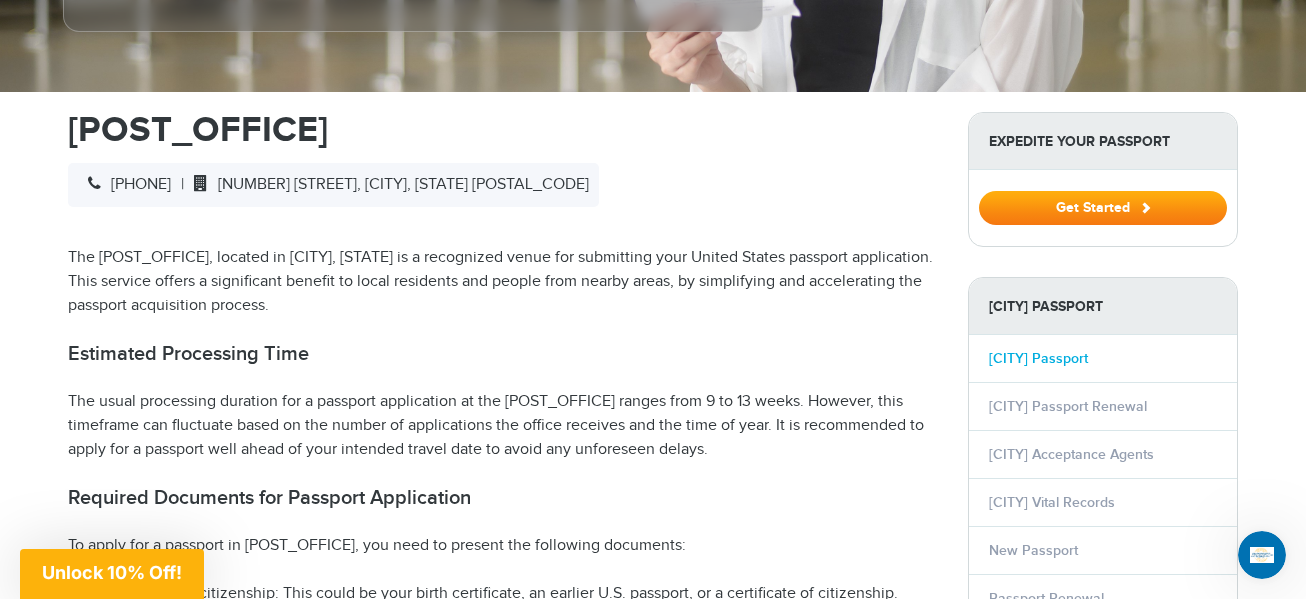 click on "[CITY] Passport" at bounding box center (1038, 358) 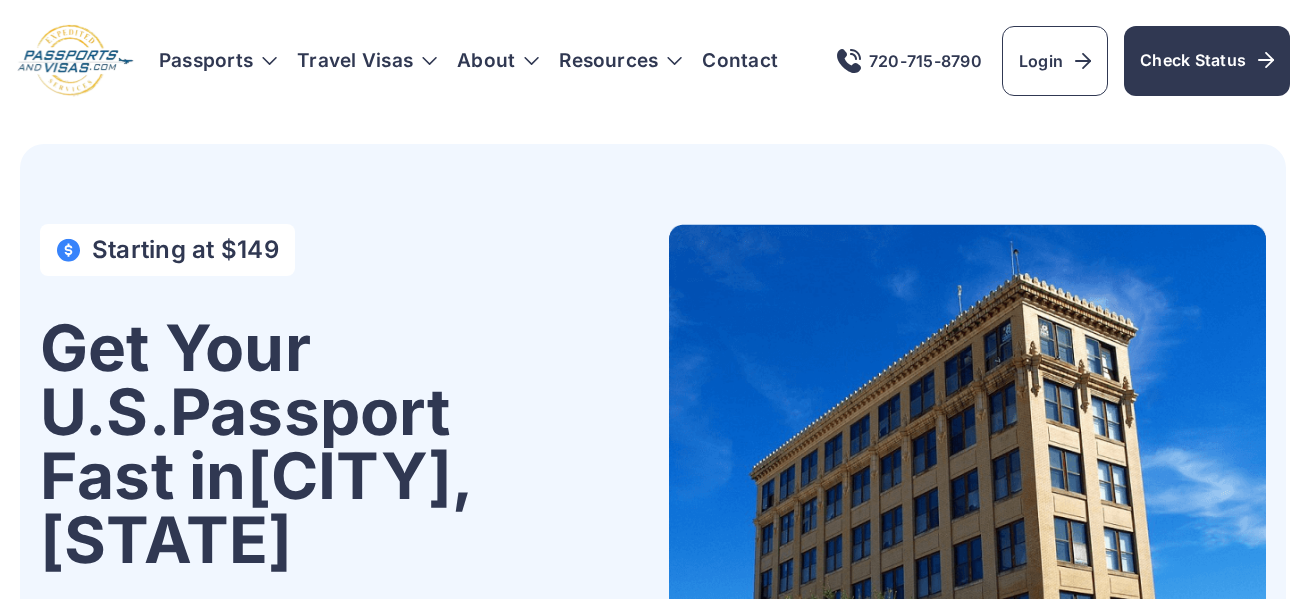 scroll, scrollTop: 0, scrollLeft: 0, axis: both 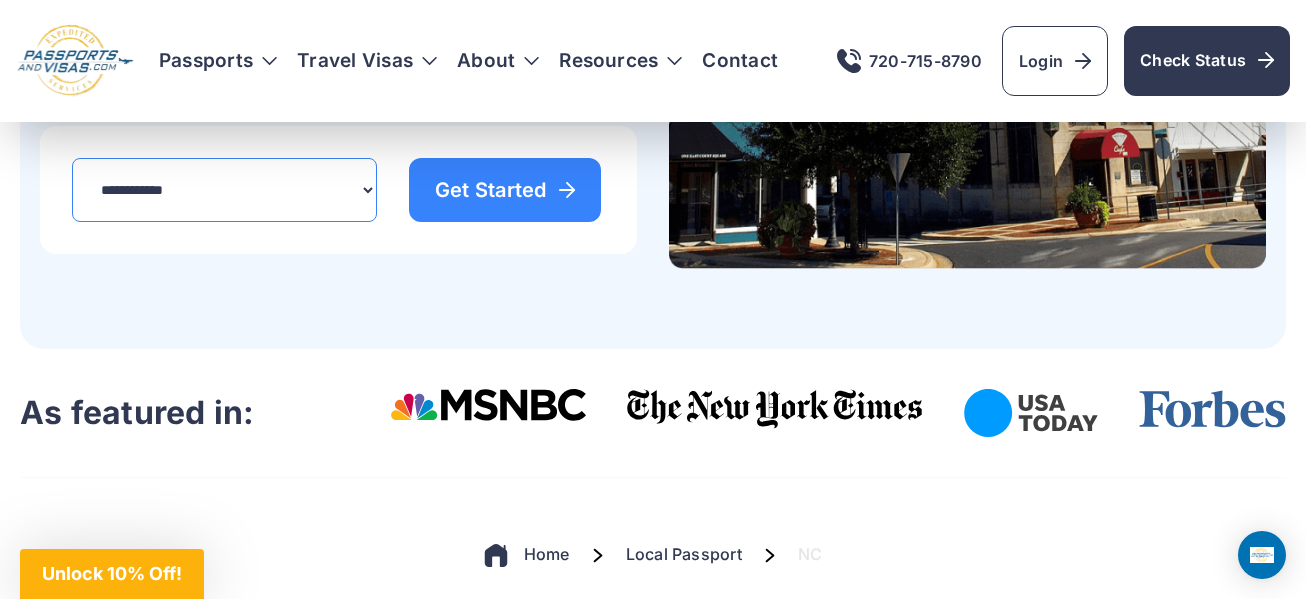 click on "**********" at bounding box center [224, 190] 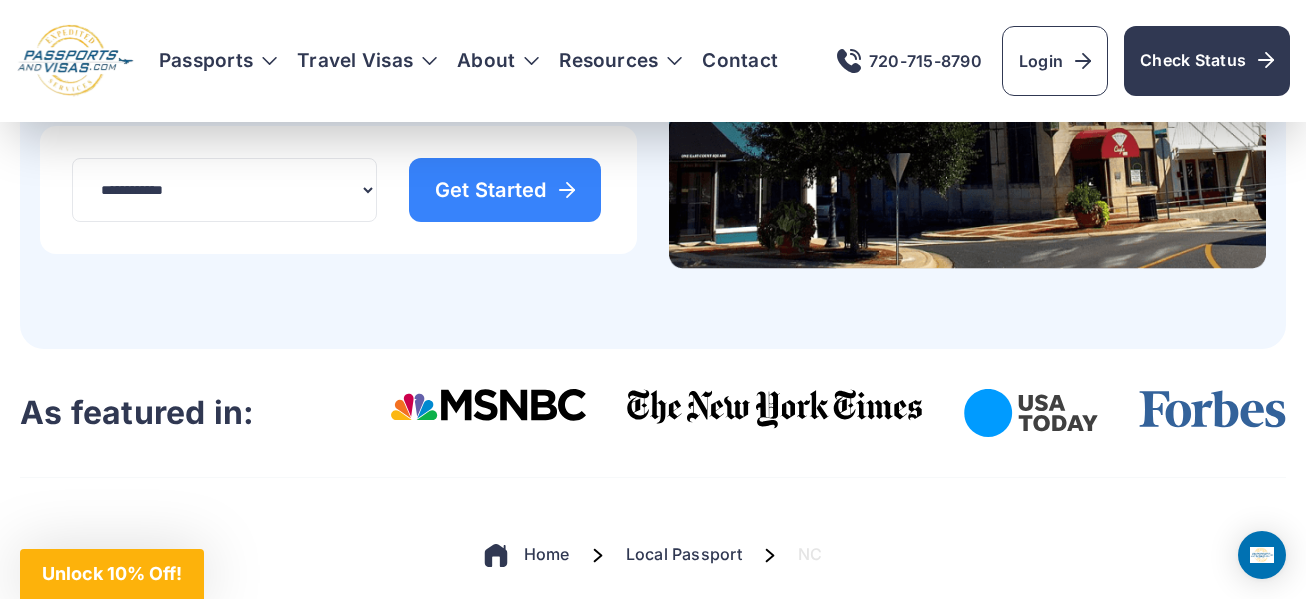 drag, startPoint x: 434, startPoint y: 298, endPoint x: 441, endPoint y: 275, distance: 24.04163 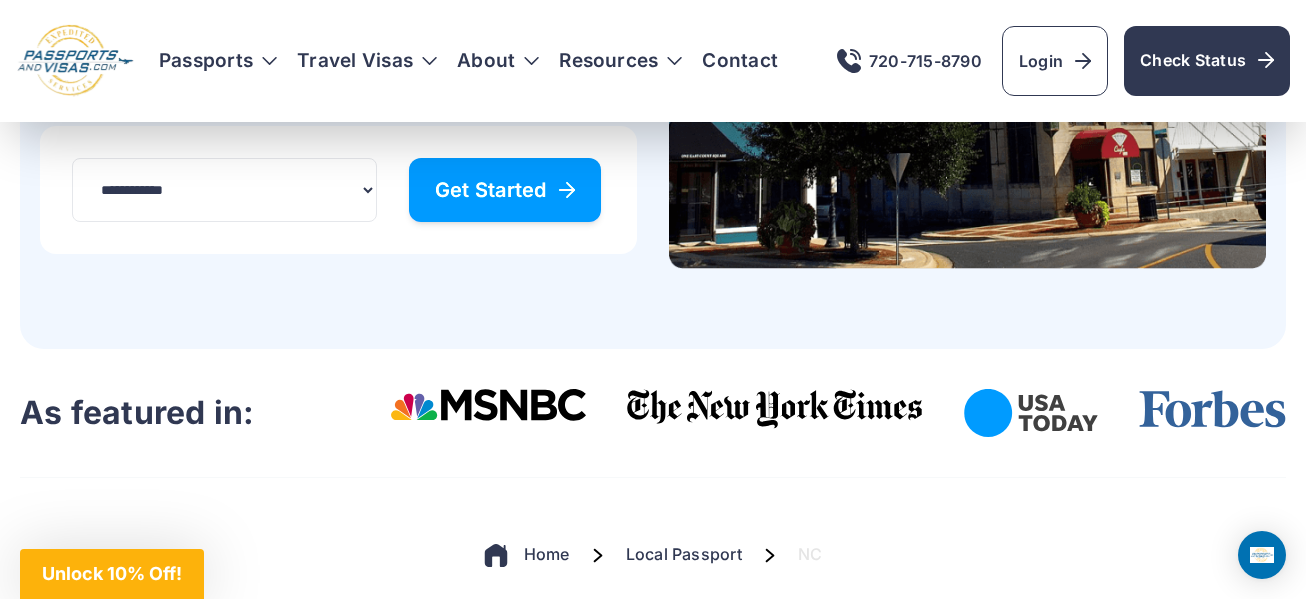 click 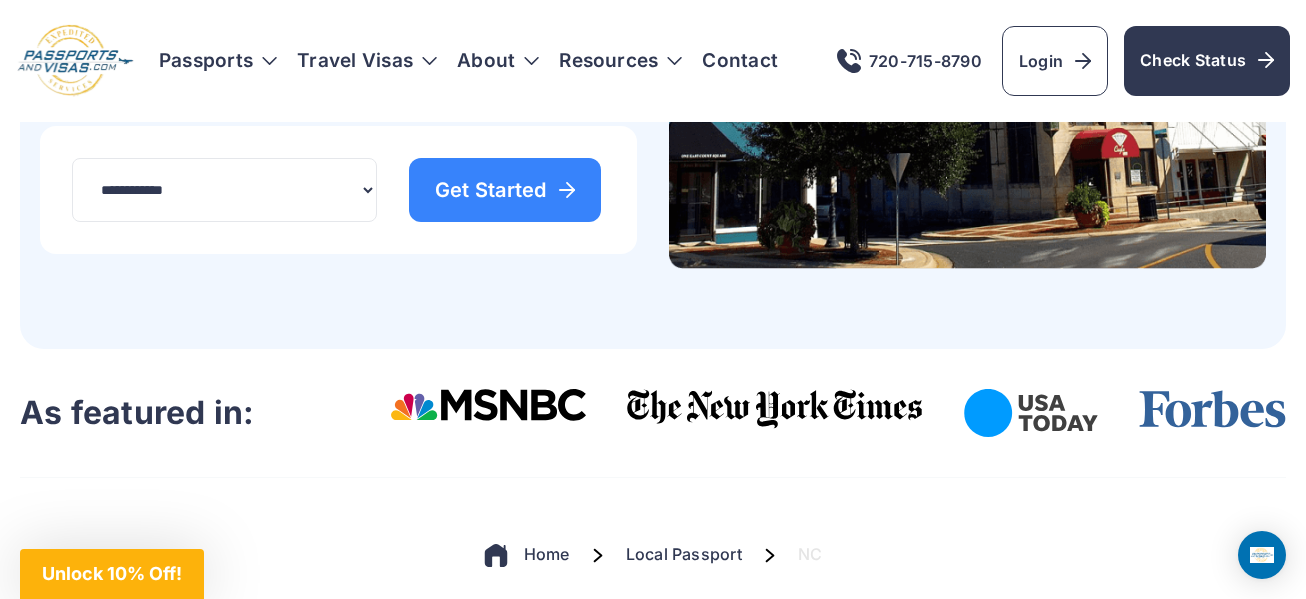 scroll, scrollTop: 0, scrollLeft: 0, axis: both 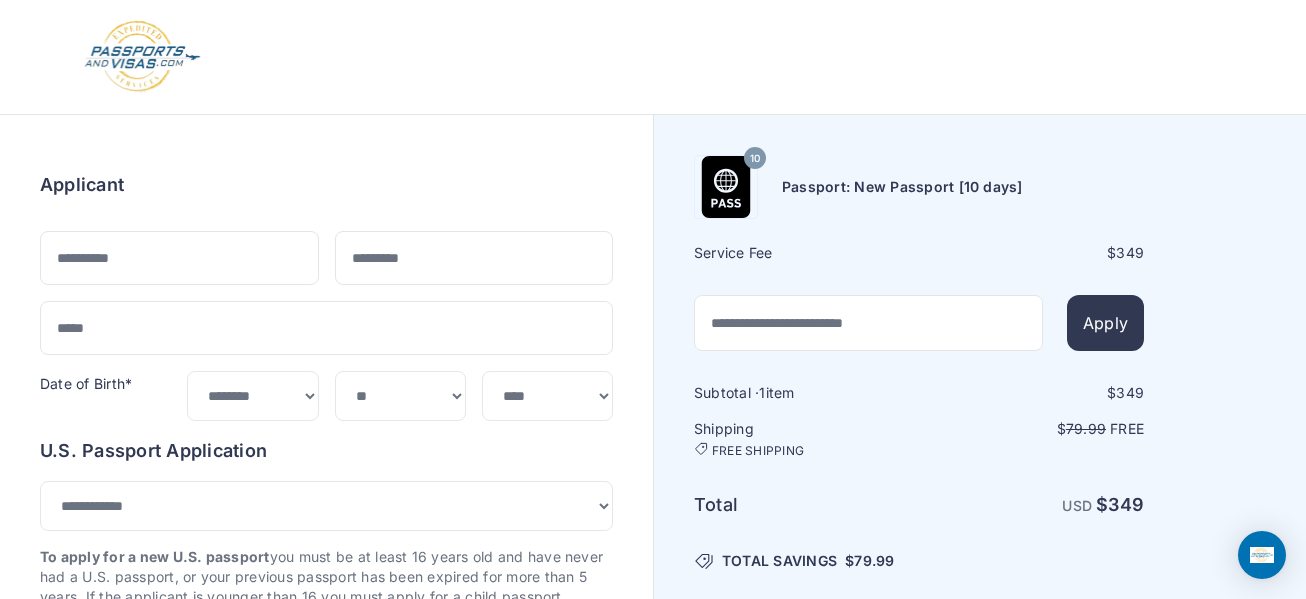 select on "***" 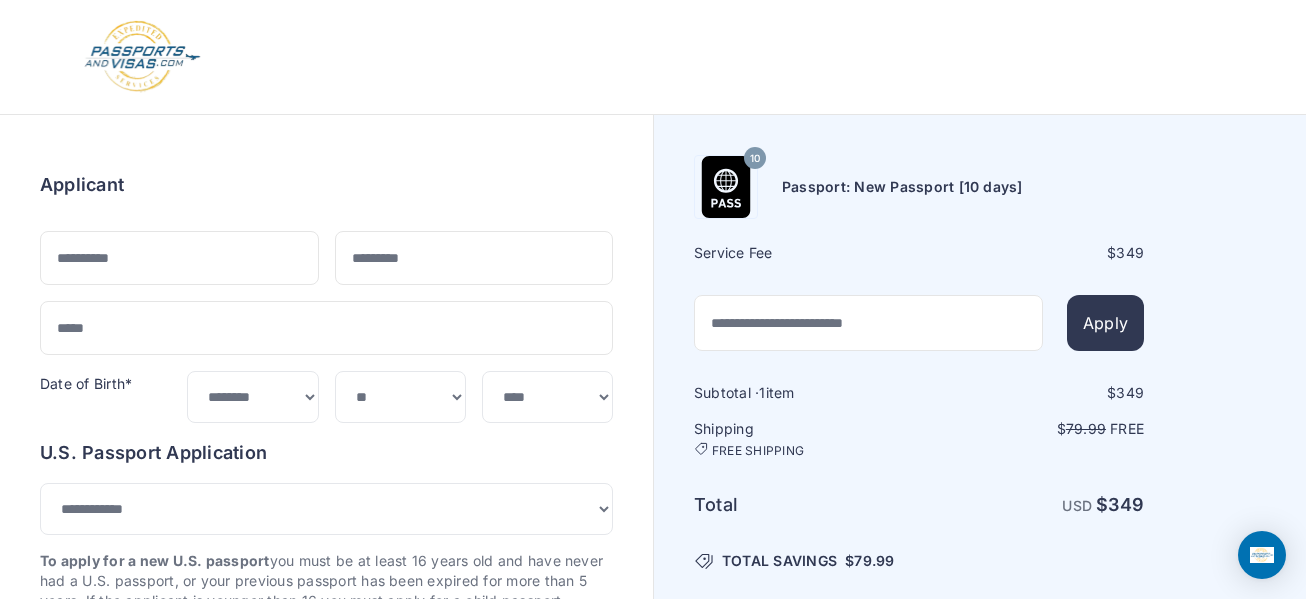 scroll, scrollTop: 0, scrollLeft: 0, axis: both 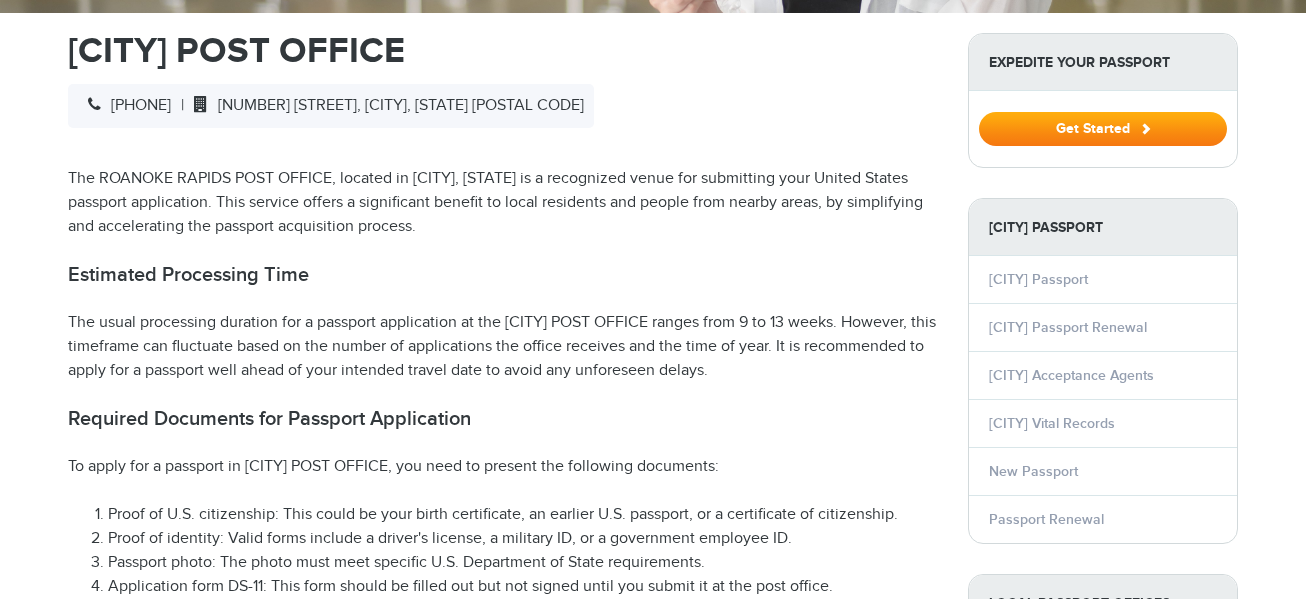 select on "**********" 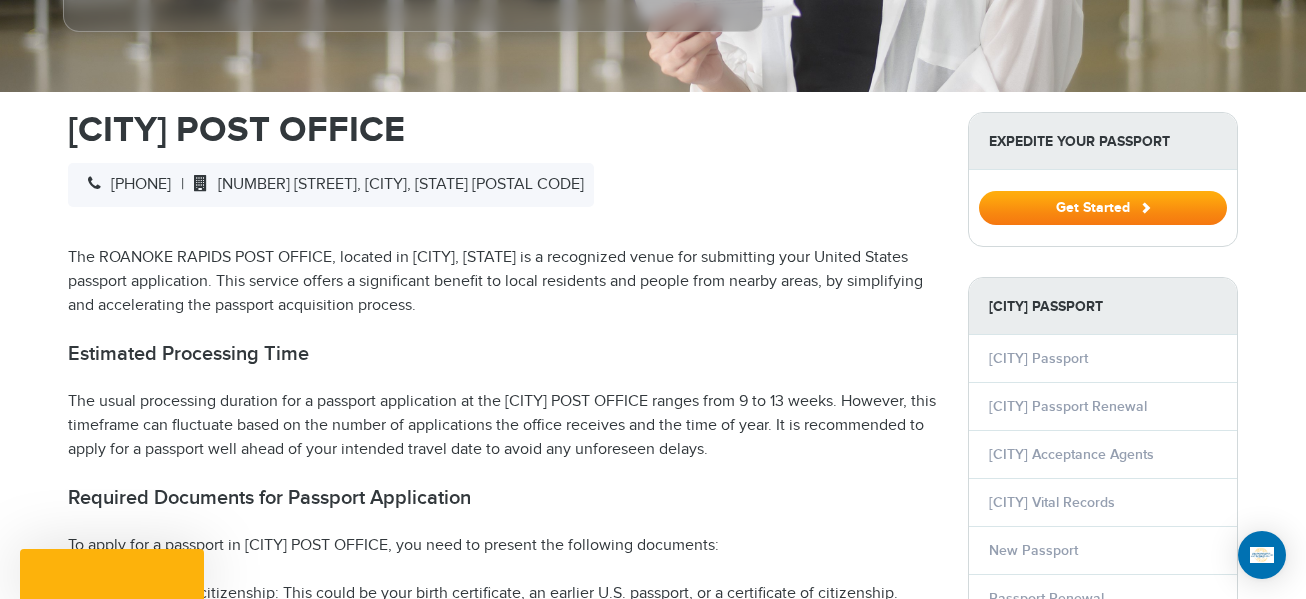 scroll, scrollTop: 0, scrollLeft: 0, axis: both 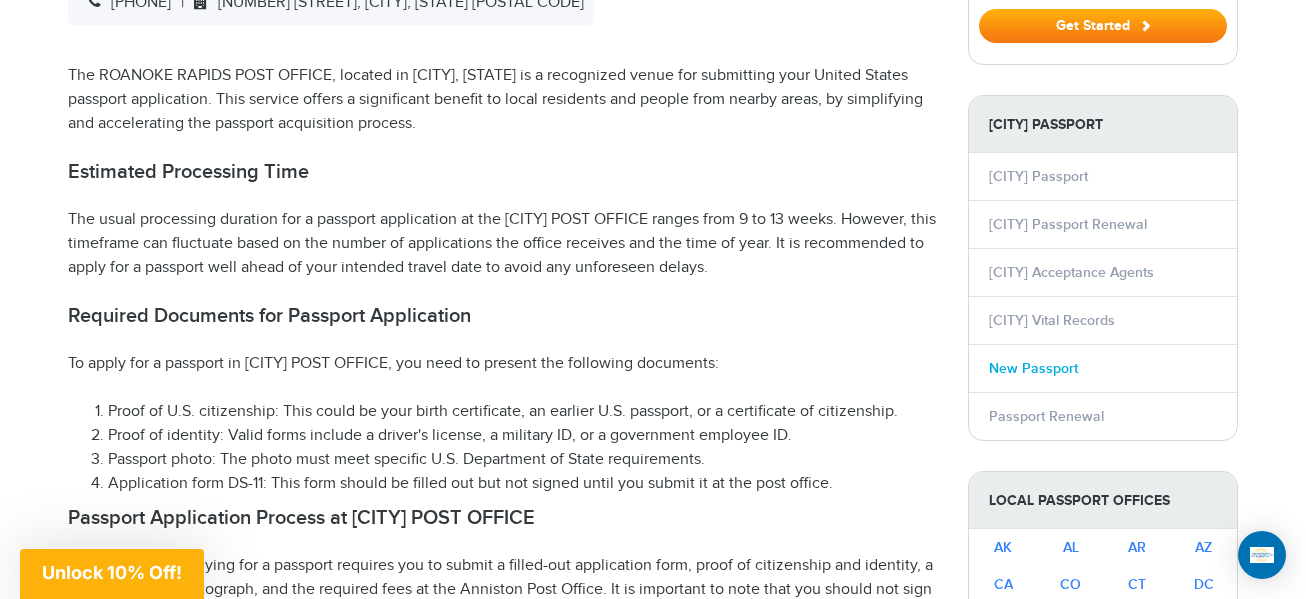 click on "New Passport" at bounding box center (1033, 368) 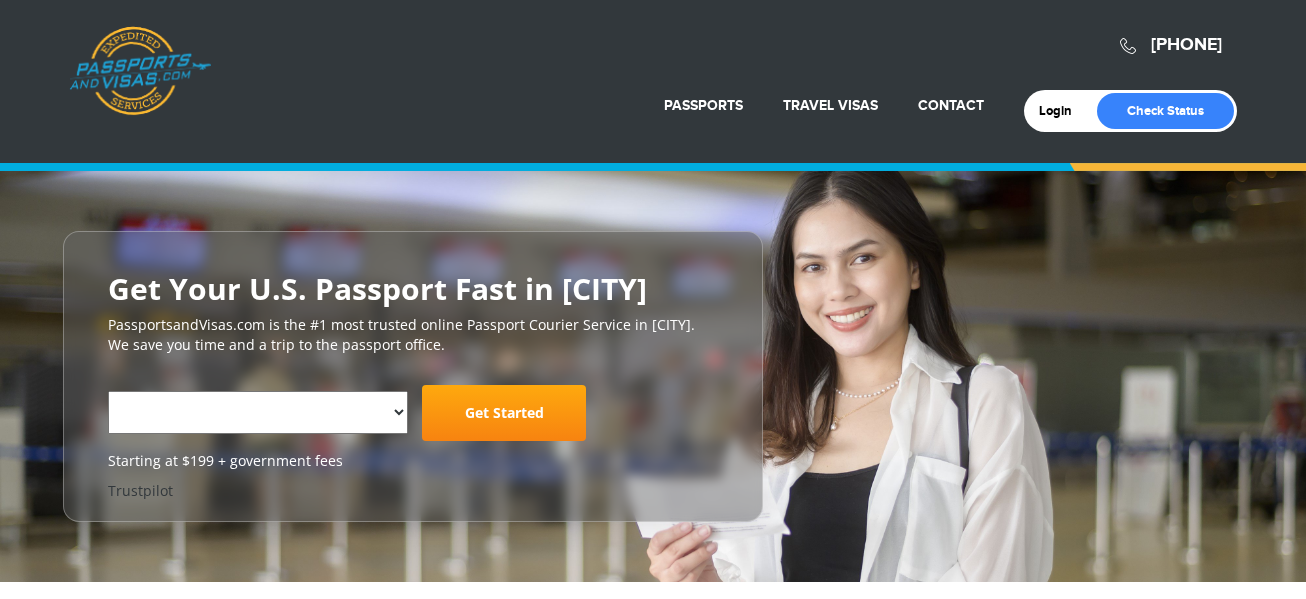 scroll, scrollTop: 461, scrollLeft: 0, axis: vertical 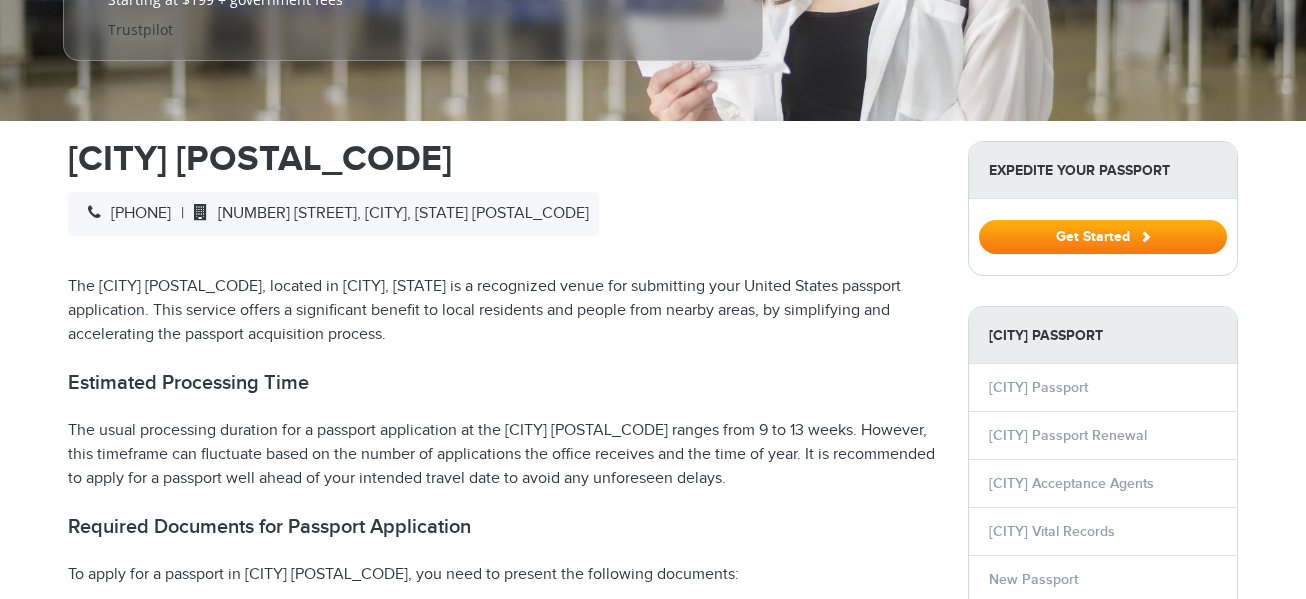 select on "**********" 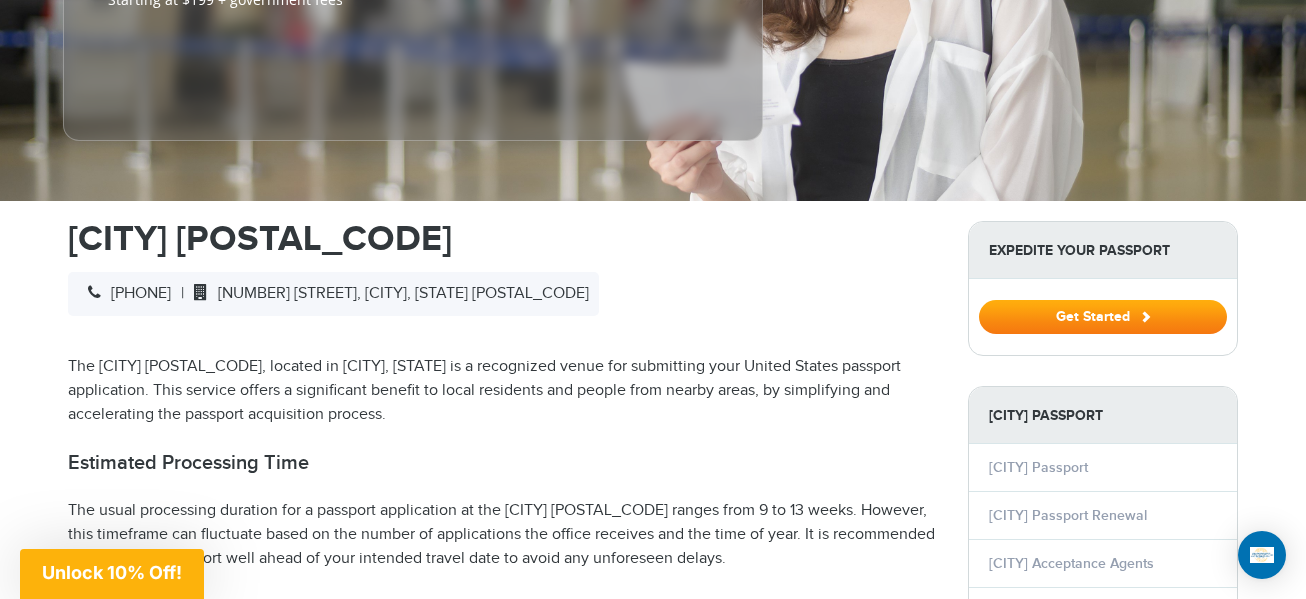 scroll, scrollTop: 0, scrollLeft: 0, axis: both 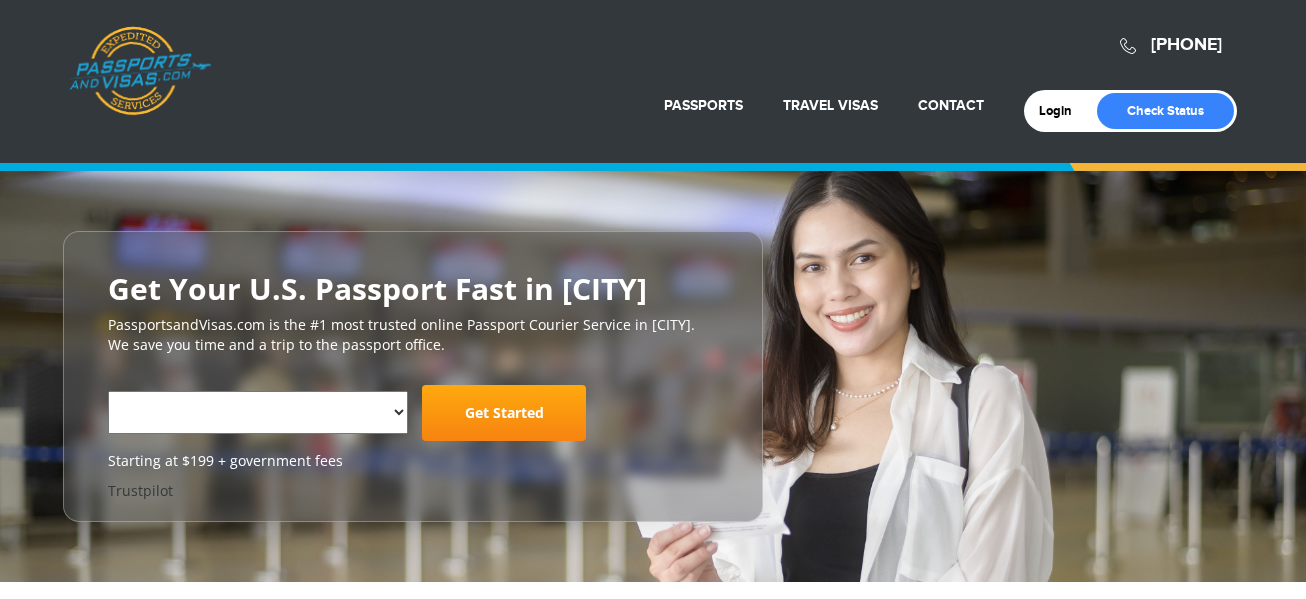 select on "**********" 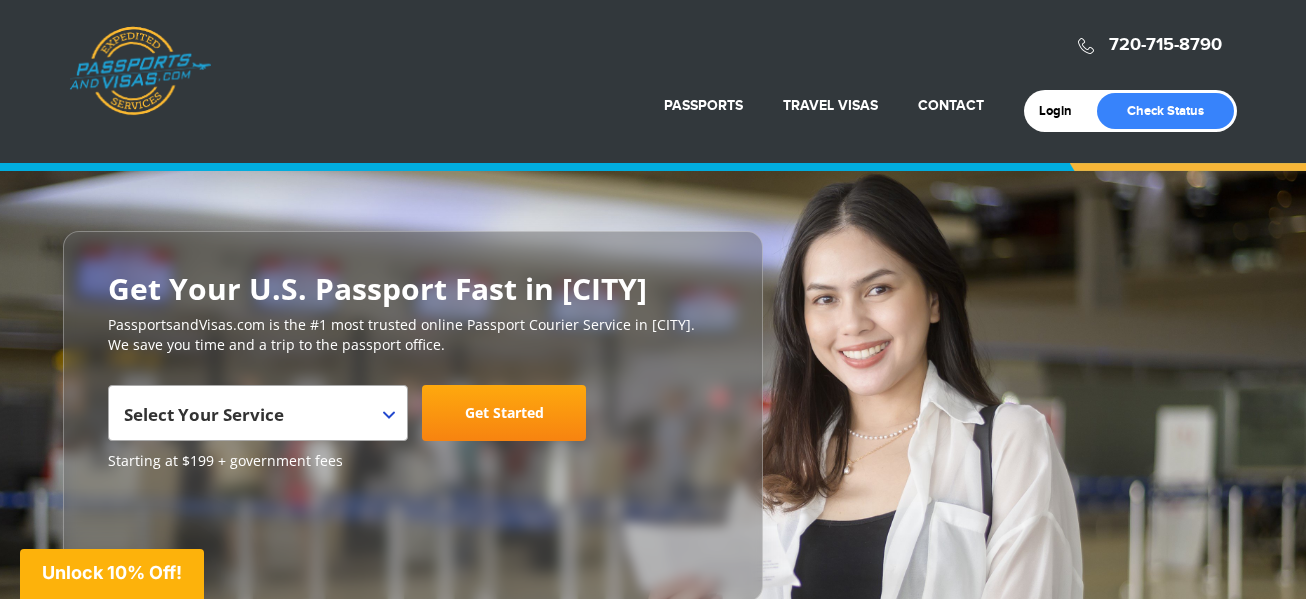 scroll, scrollTop: 0, scrollLeft: 0, axis: both 